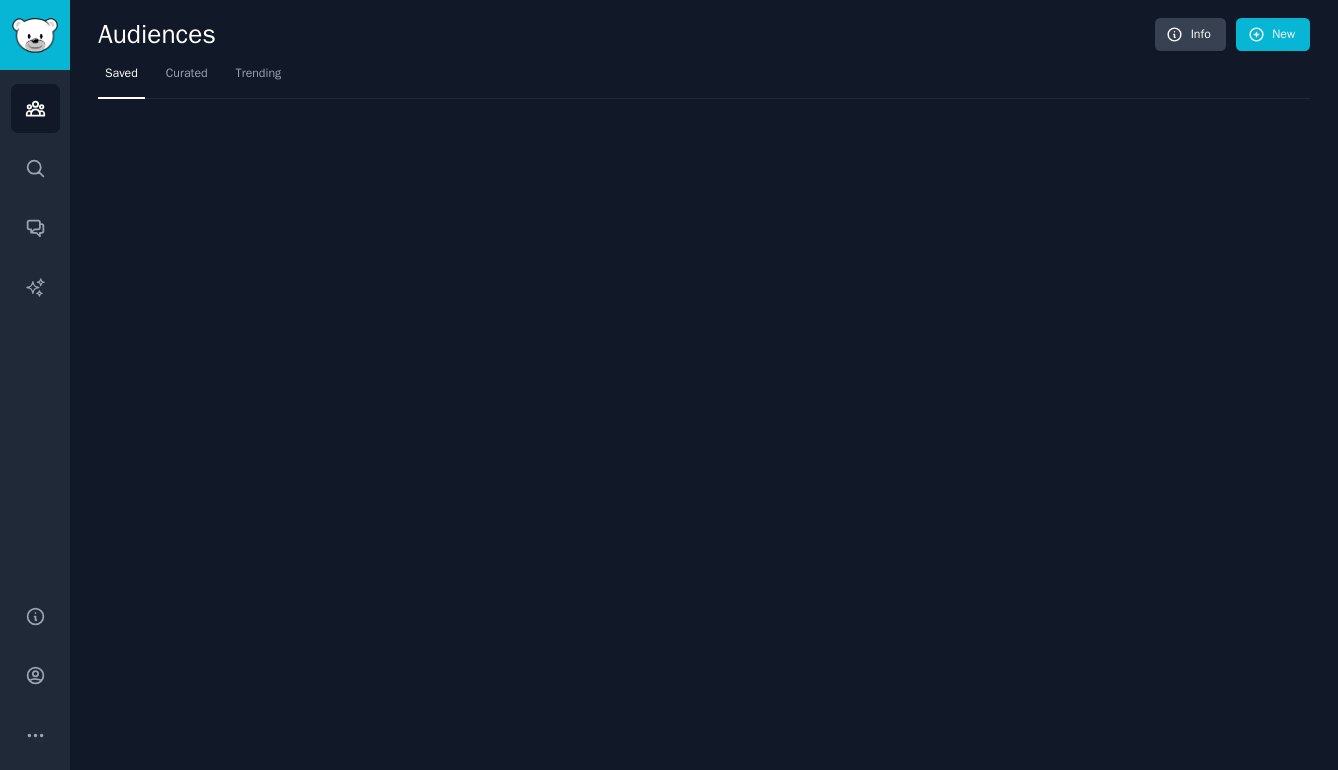 scroll, scrollTop: 0, scrollLeft: 0, axis: both 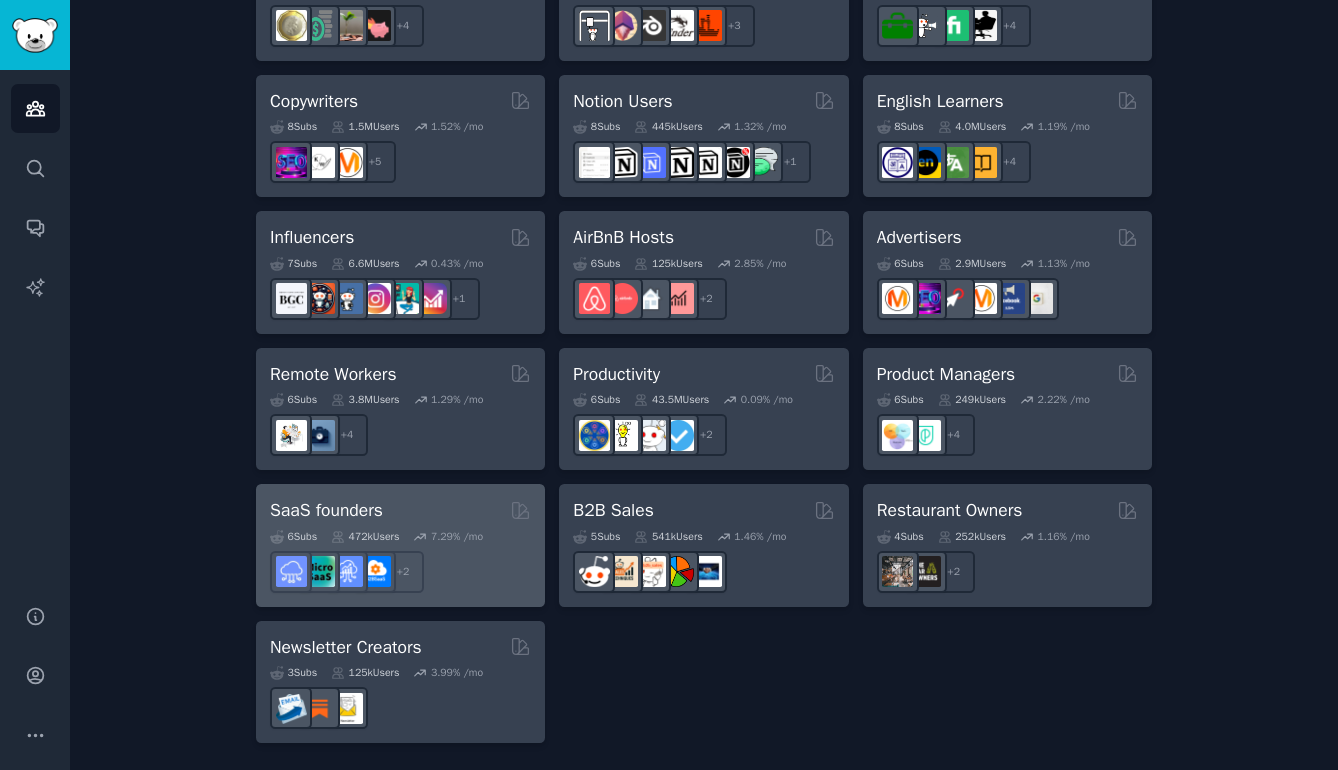 click on "SaaS founders" at bounding box center [400, 510] 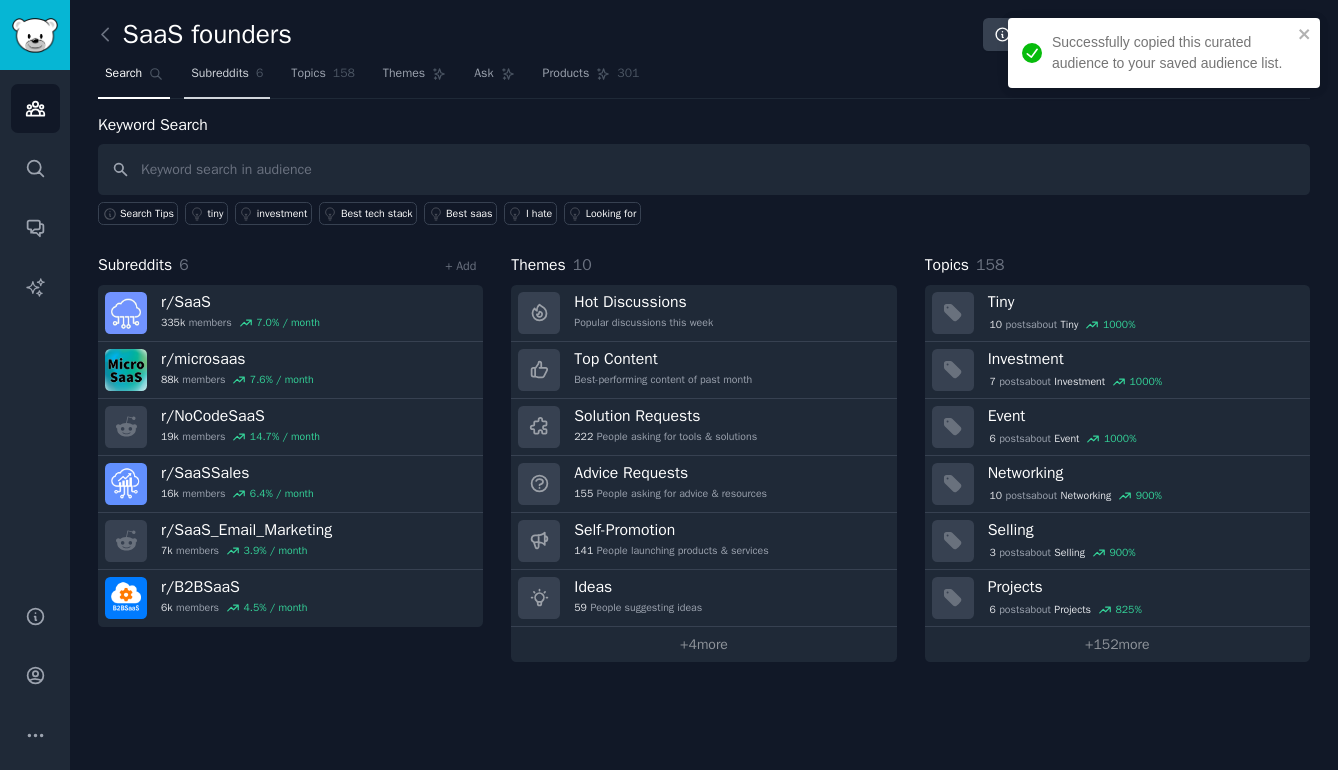 click on "Subreddits" at bounding box center [220, 74] 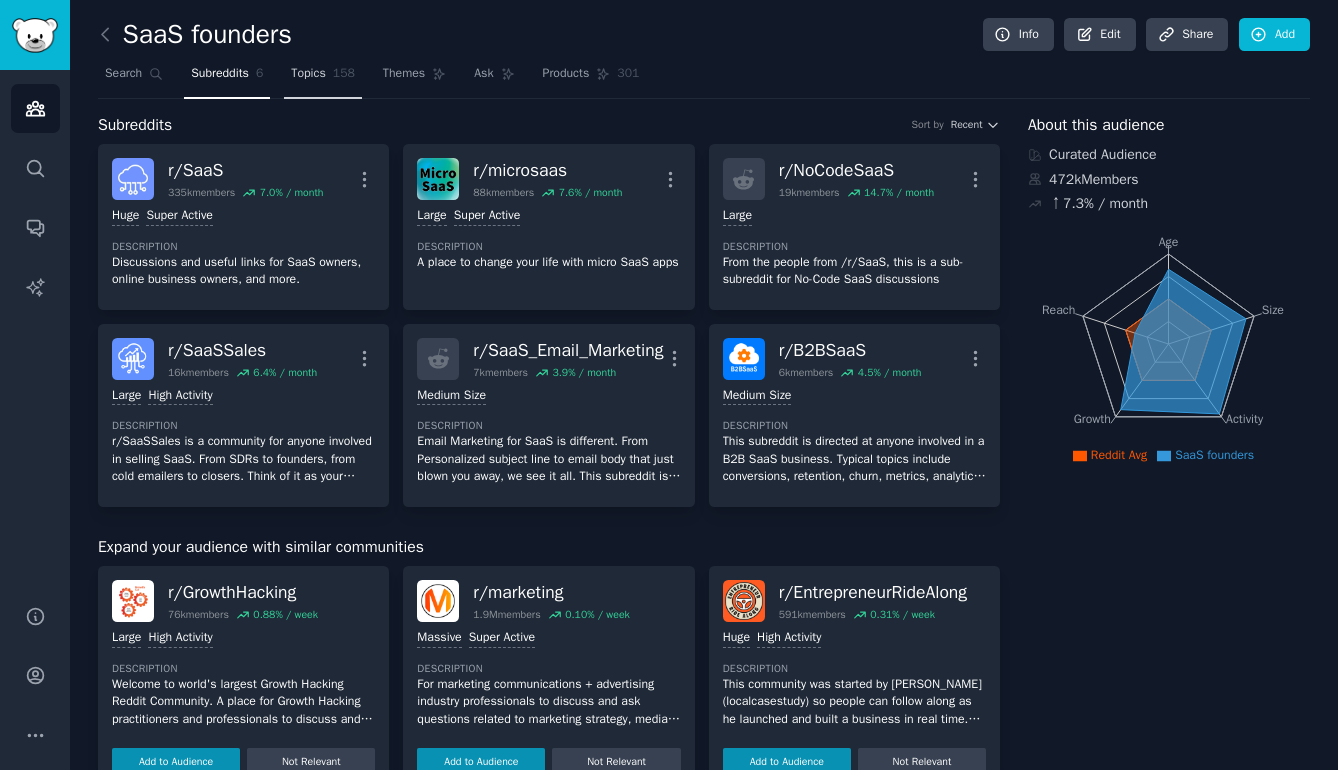 click on "Topics 158" at bounding box center [323, 78] 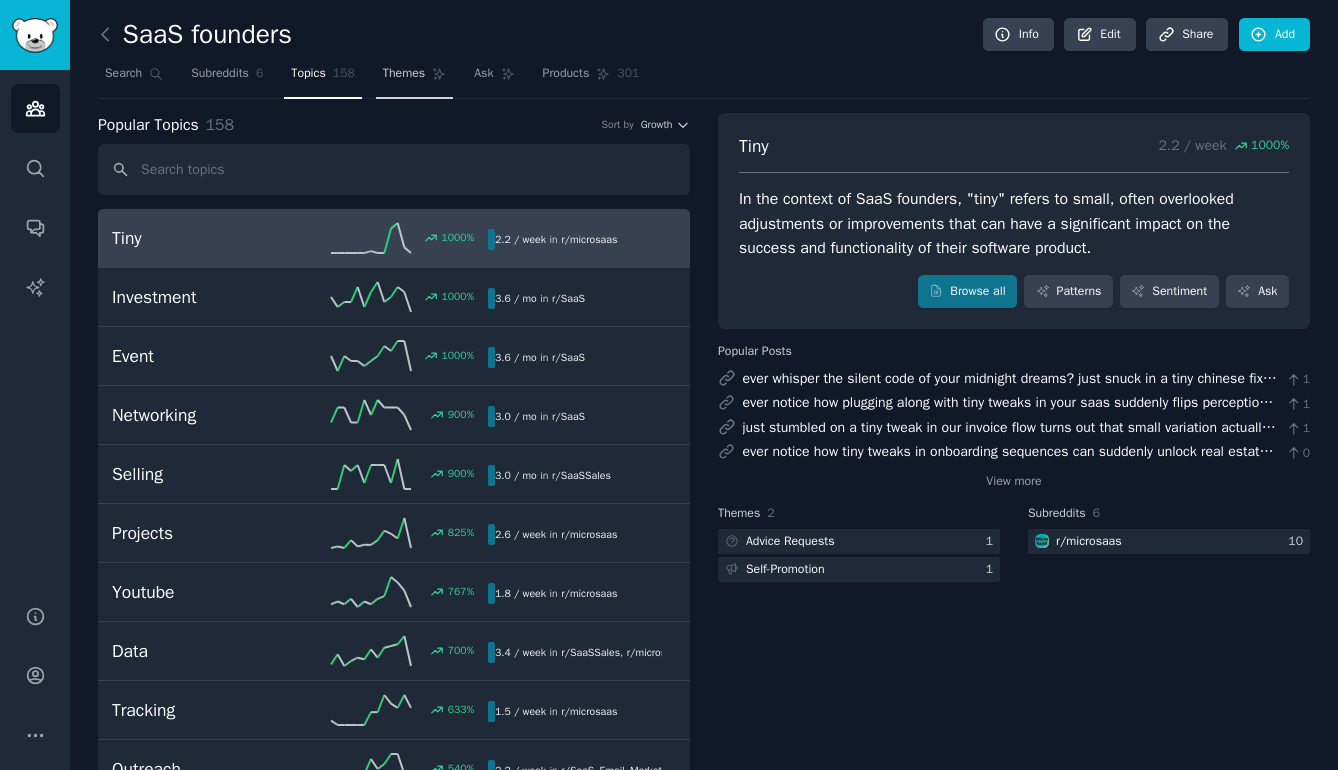 click on "Themes" at bounding box center [404, 74] 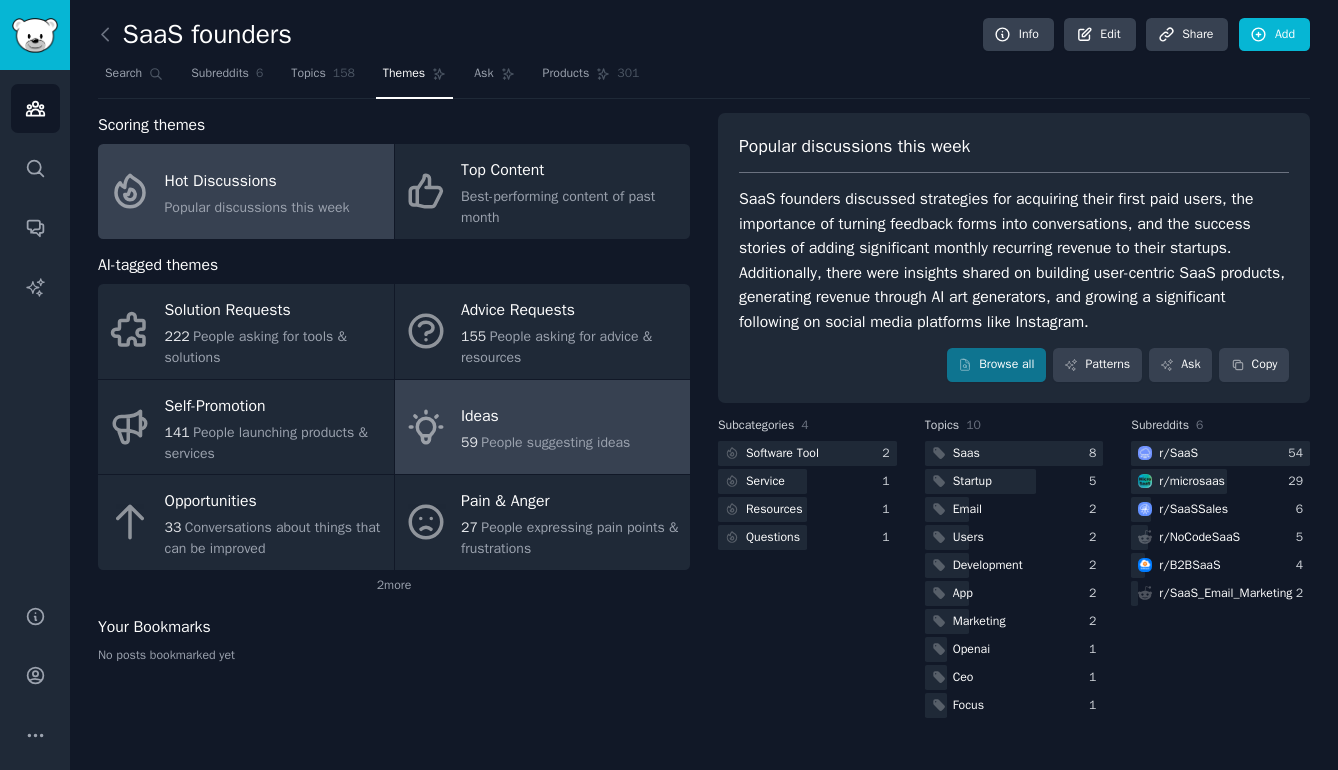 click on "Ideas" at bounding box center [545, 417] 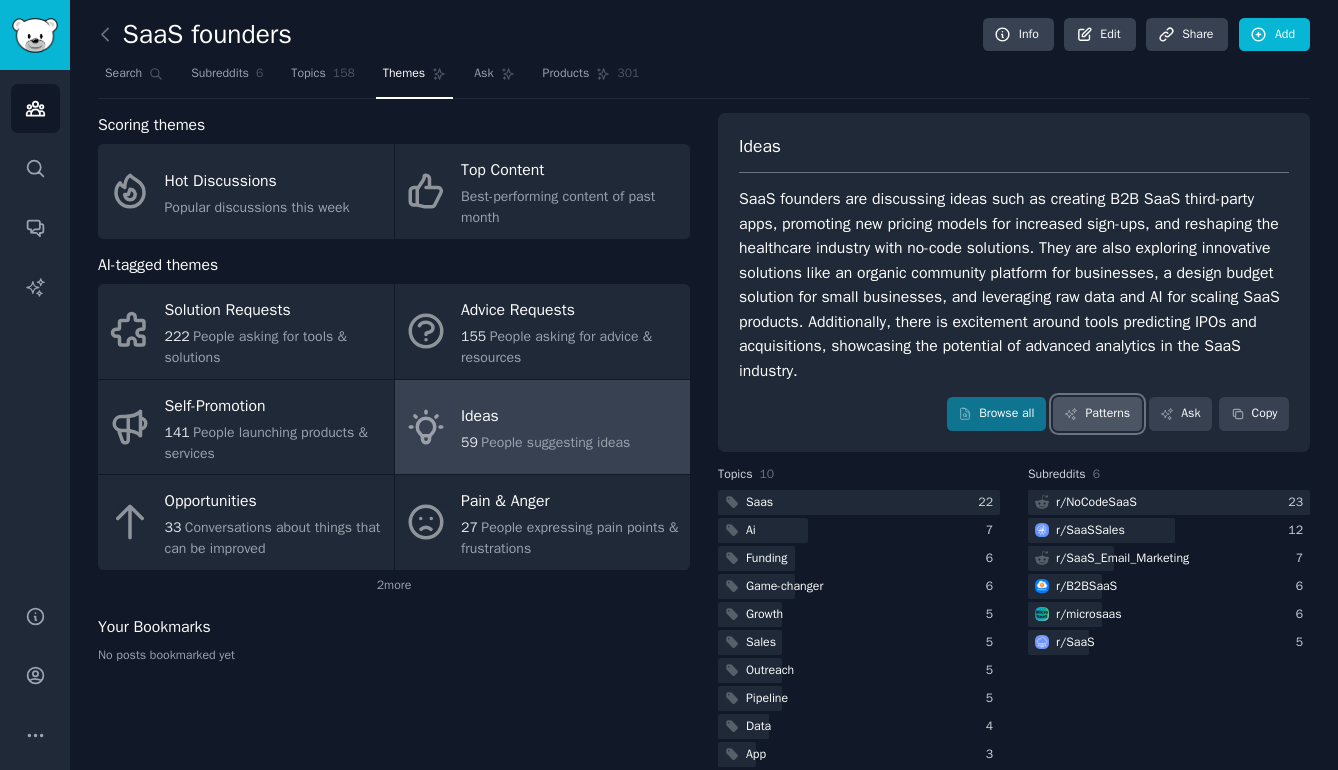 click on "Patterns" at bounding box center [1097, 414] 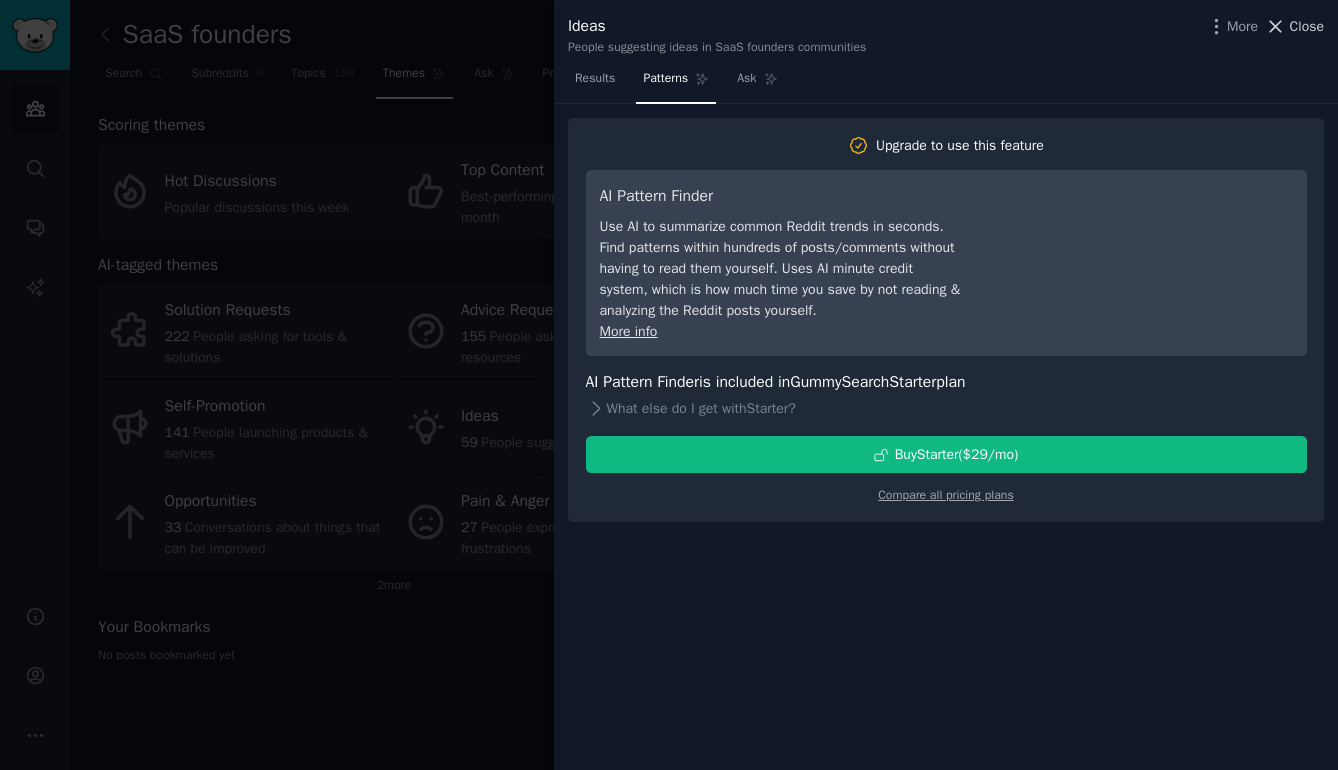 click 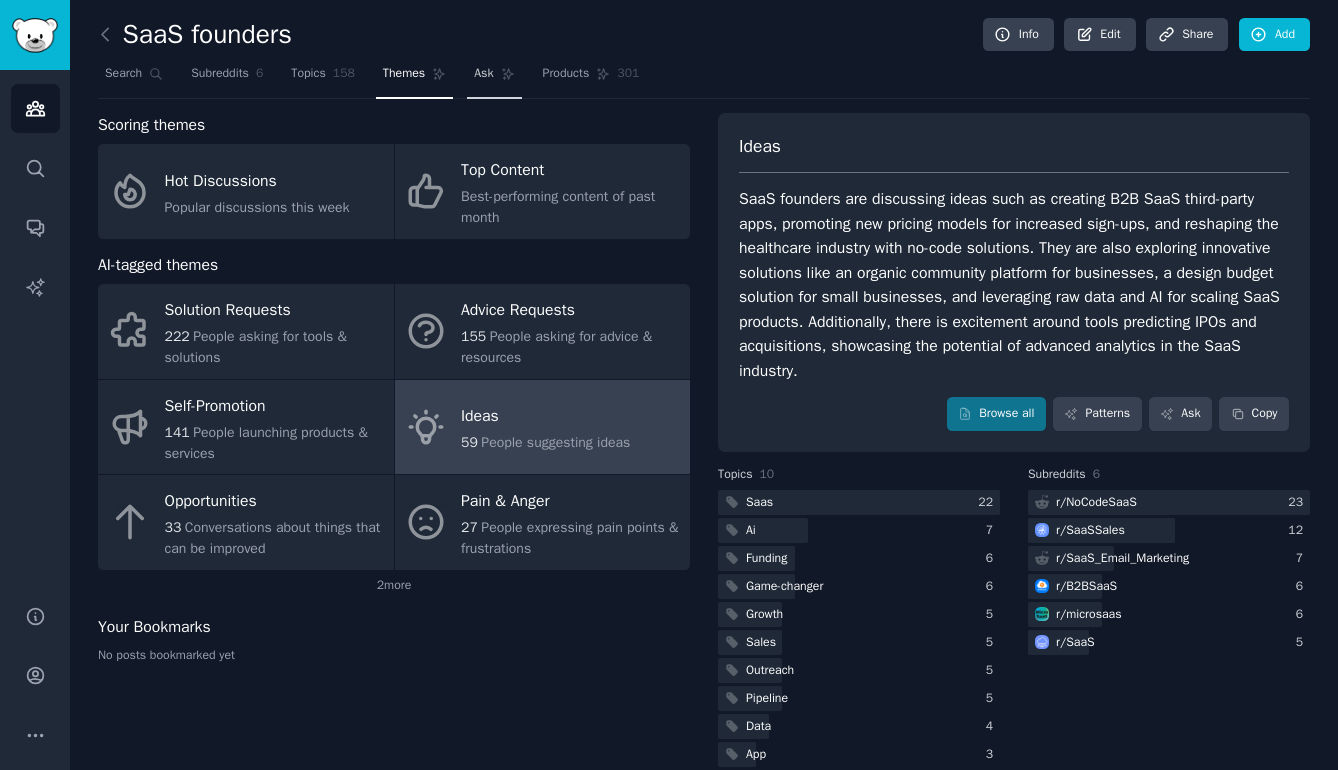 click on "Ask" at bounding box center [483, 74] 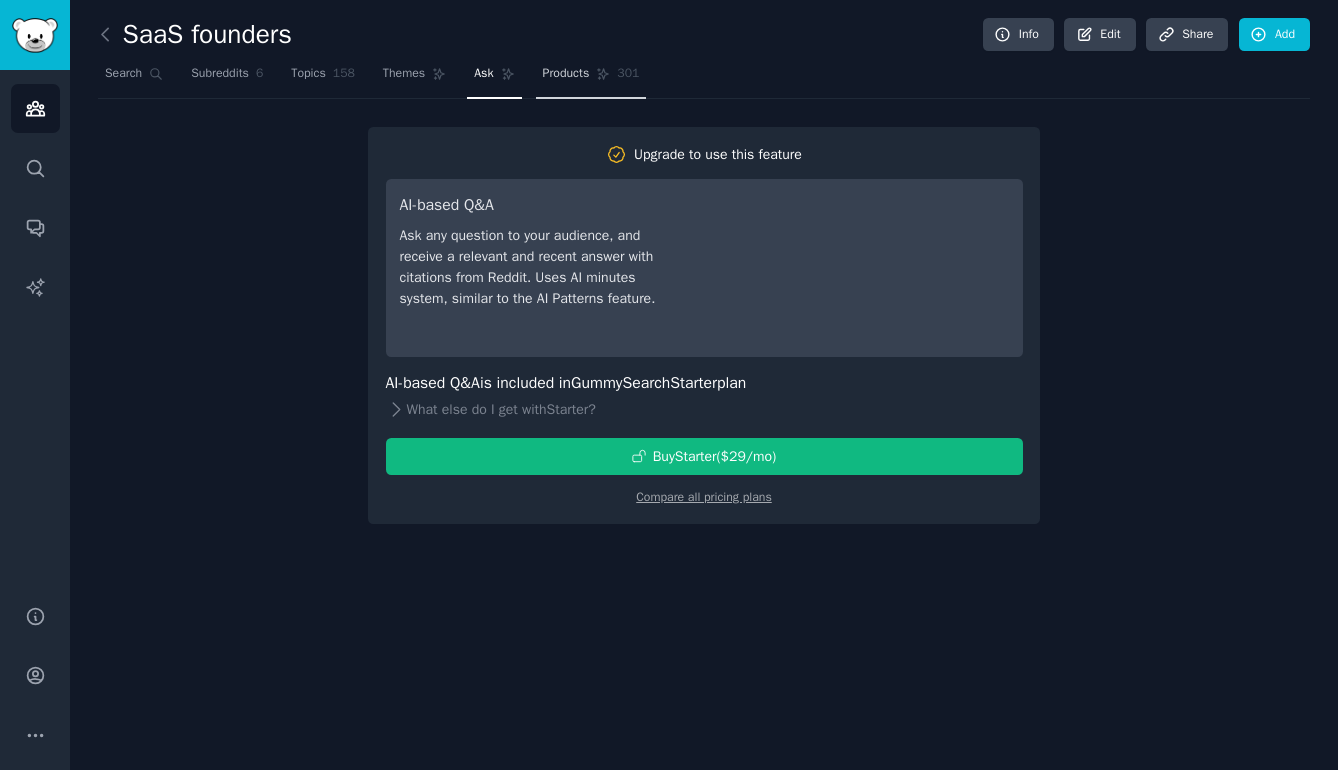 click on "Products 301" at bounding box center (591, 78) 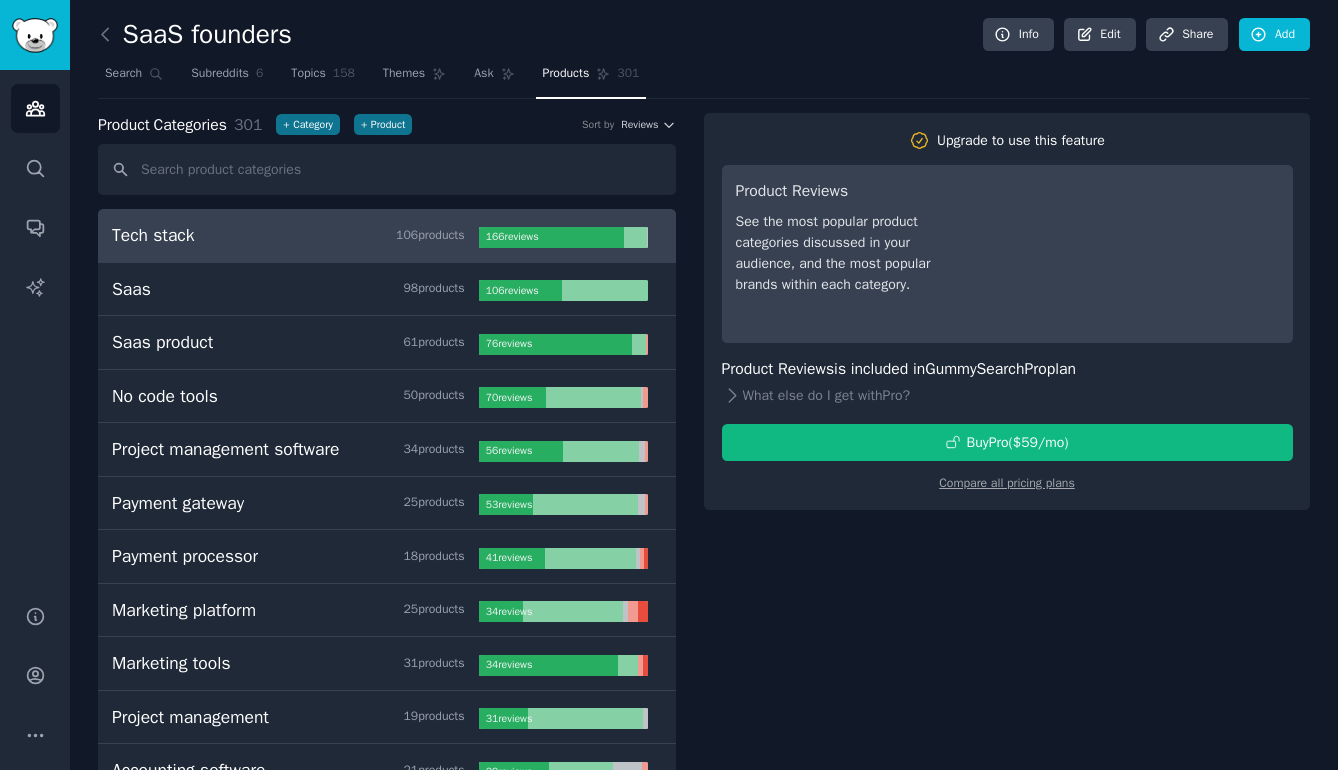 click on "Tech stack 106  product s" at bounding box center (295, 235) 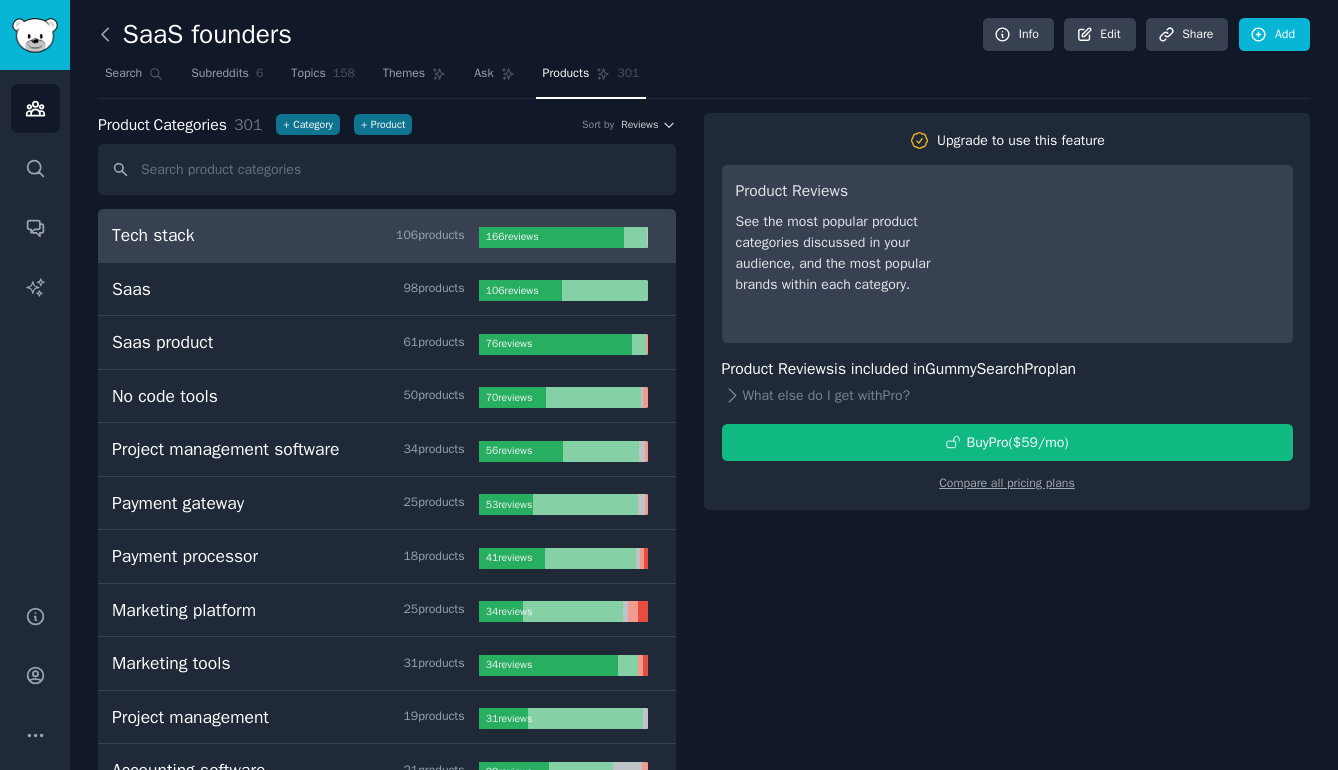 click 